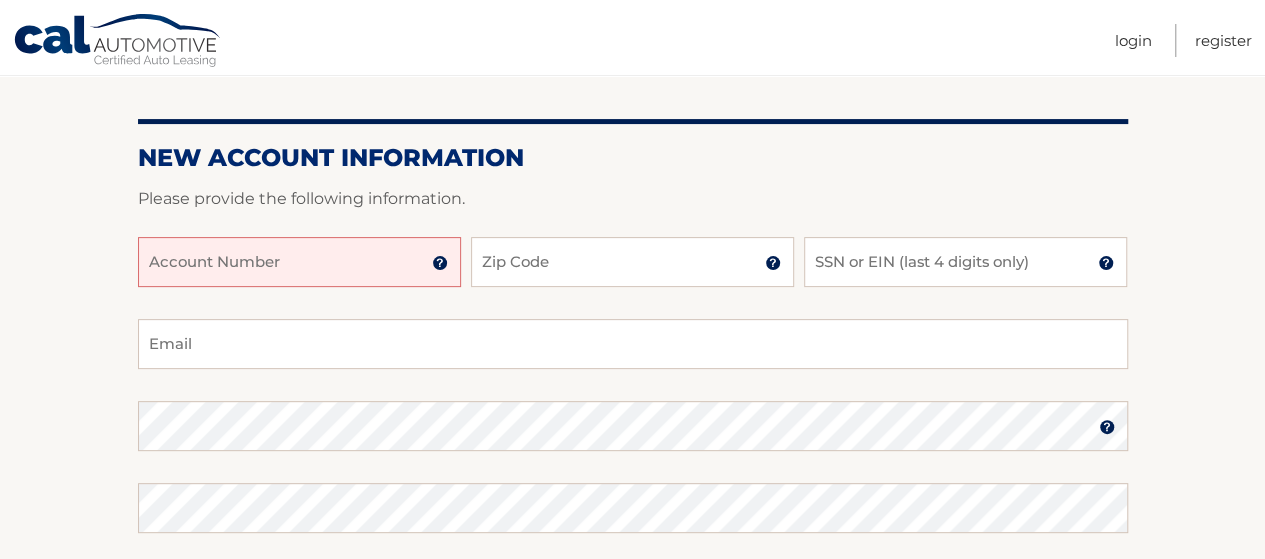 scroll, scrollTop: 200, scrollLeft: 0, axis: vertical 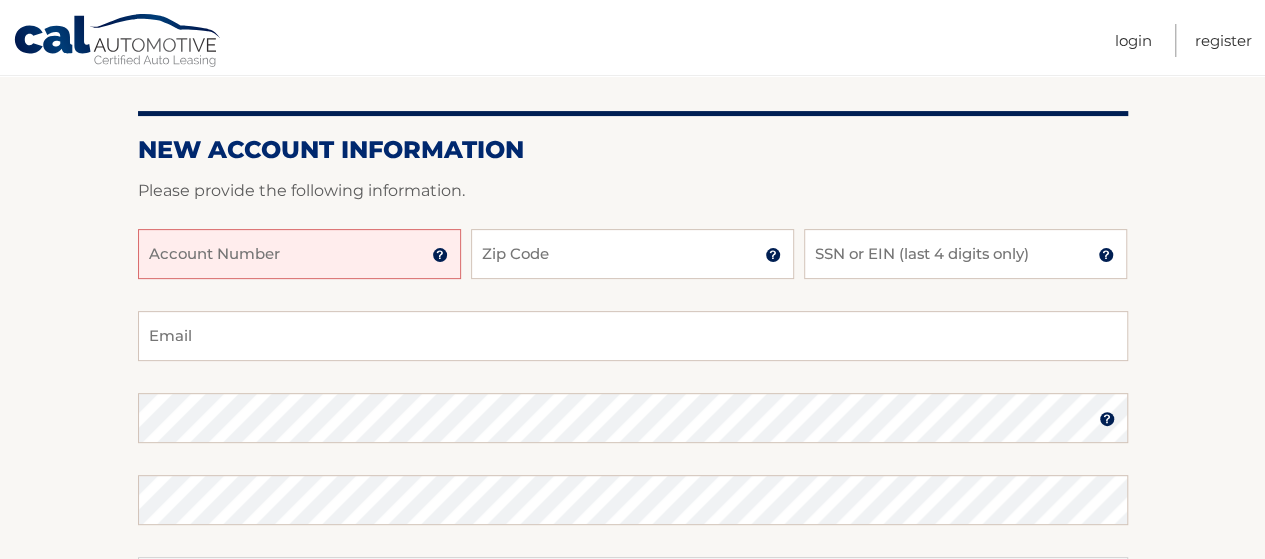 click on "Account Number" at bounding box center [299, 254] 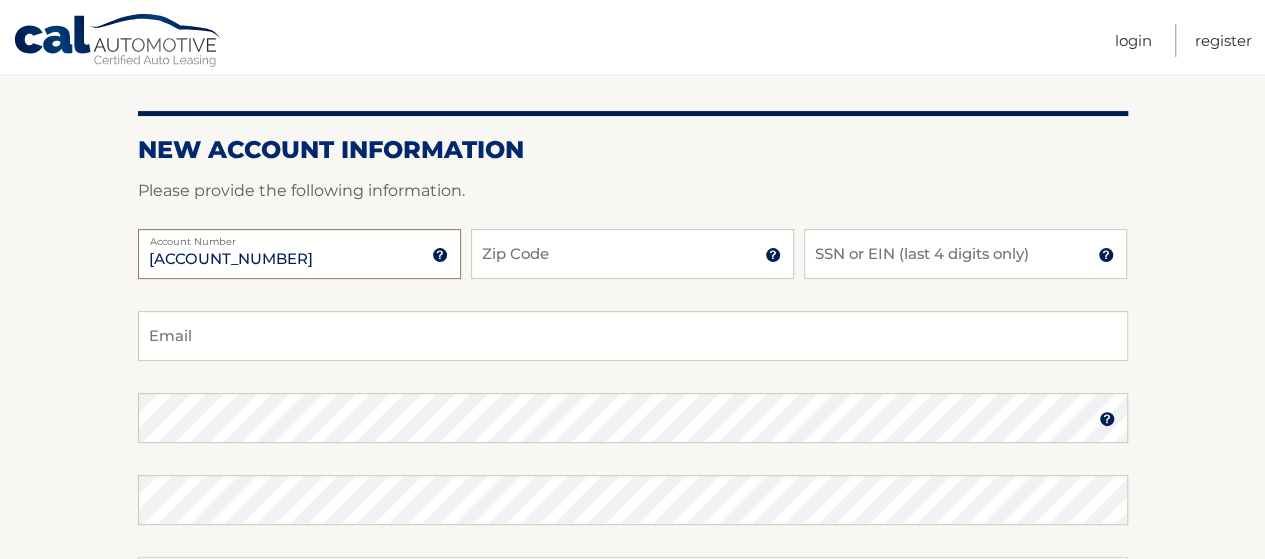 type on "[ACCOUNT_NUMBER]" 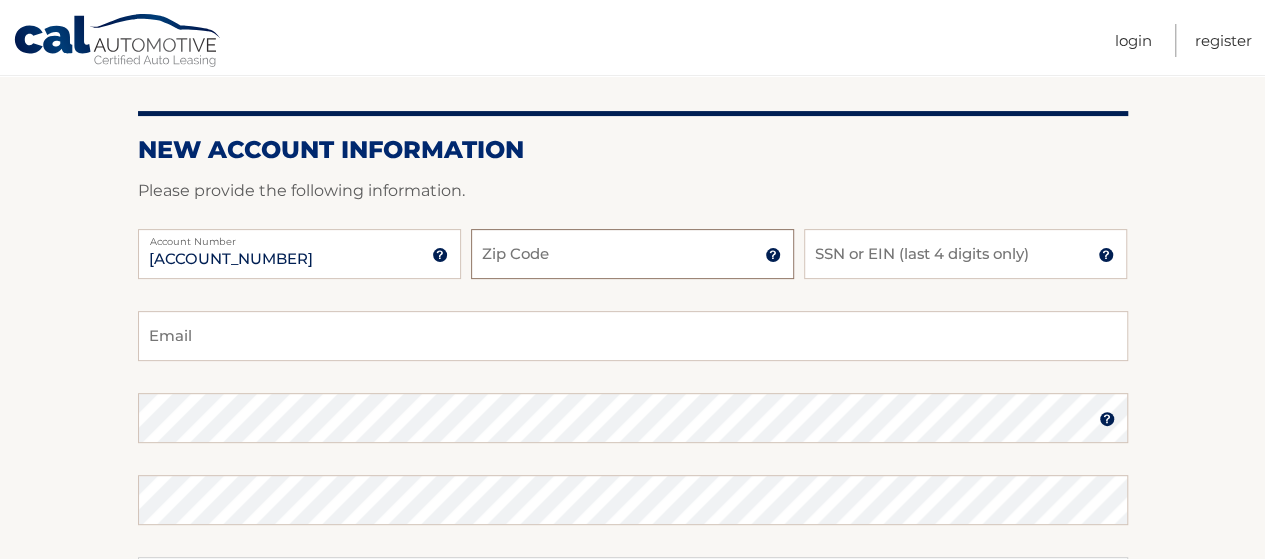 click on "Zip Code" at bounding box center [632, 254] 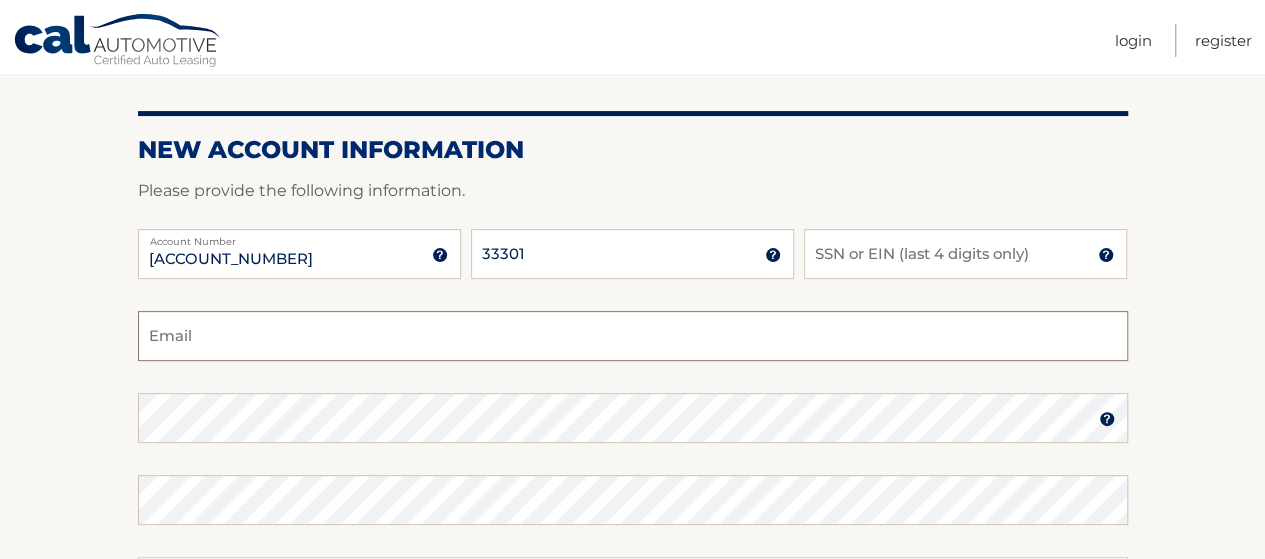 type on "olgadmitrieva161@gmail.com" 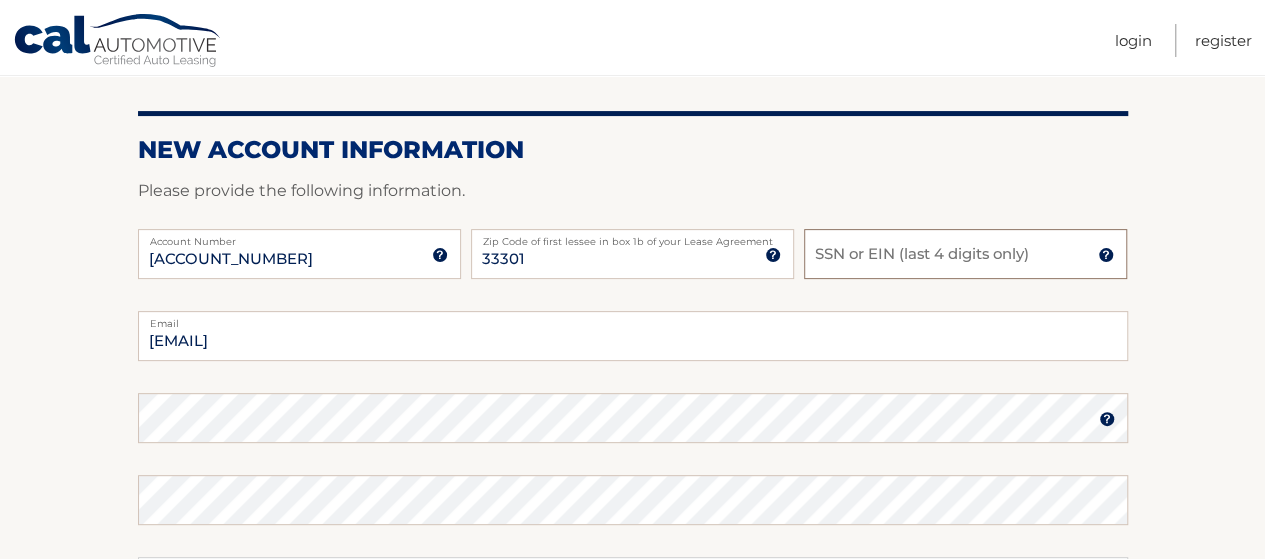 click on "SSN or EIN (last 4 digits only)" at bounding box center [965, 254] 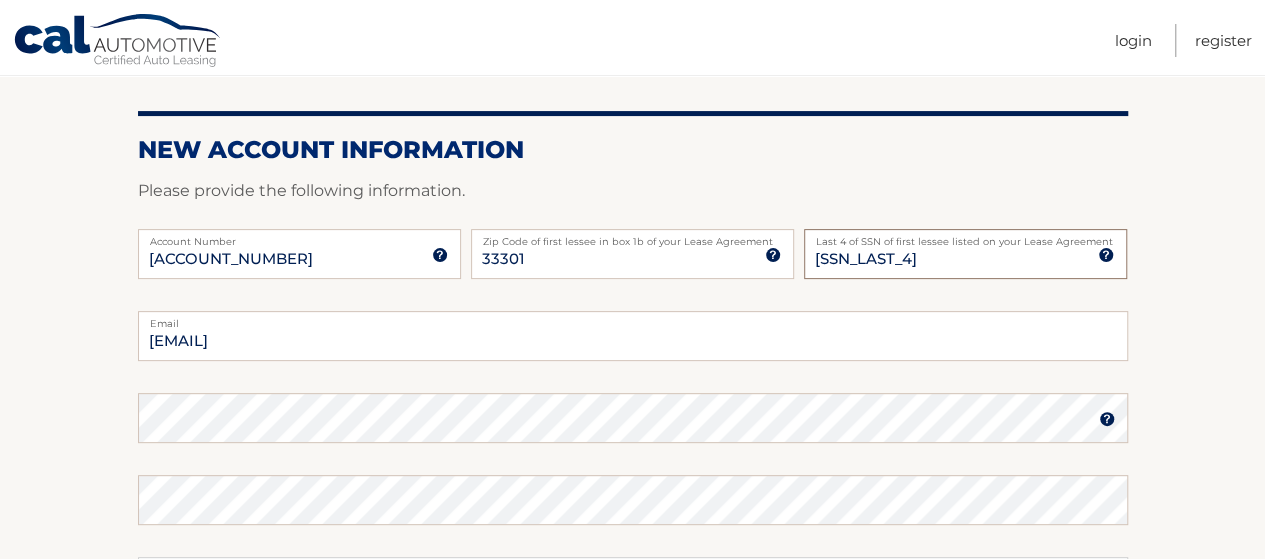 type on "6707" 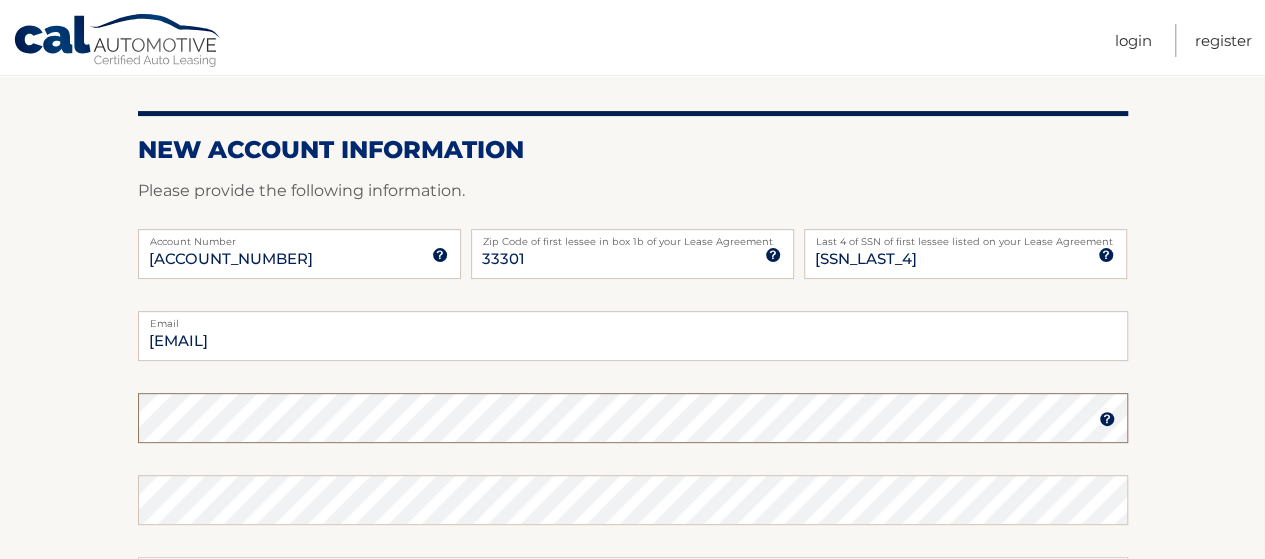 click on "New Account Information
Please provide the following information.
44455973692
Account Number
11 digit account number provided on your coupon book or Welcome Letter
33301
Zip Code of first lessee in box 1b of your Lease Agreement
Zip Code of first lessee in box 1b of your Lease Agreement
6707
Last 4 of SSN of first lessee listed on your Lease Agreement
Last 4 of SSN of first lessee listed on your Lease Agreement
olgadmitrieva161@gmail.com
Email" at bounding box center (632, 435) 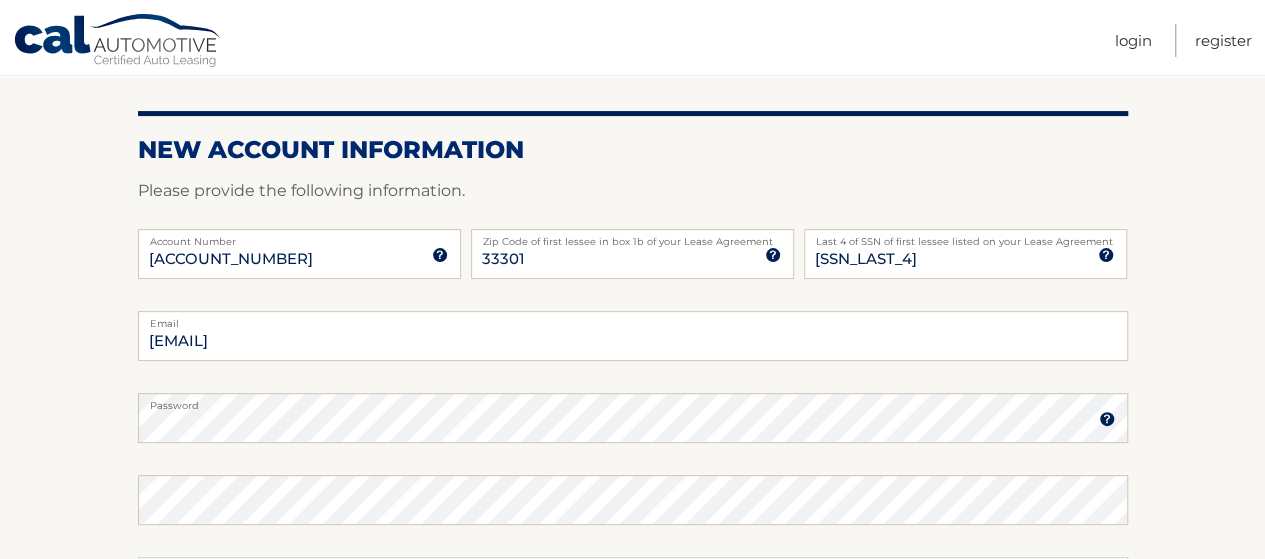 click on "olgadmitrieva161@gmail.com
Email
Password
Password should be a minimum of 6 characters and is case sensitive
Confirm Password
Select a Security Question
What was the name of your elementary school?
What is your mother’s maiden name?" at bounding box center [633, 568] 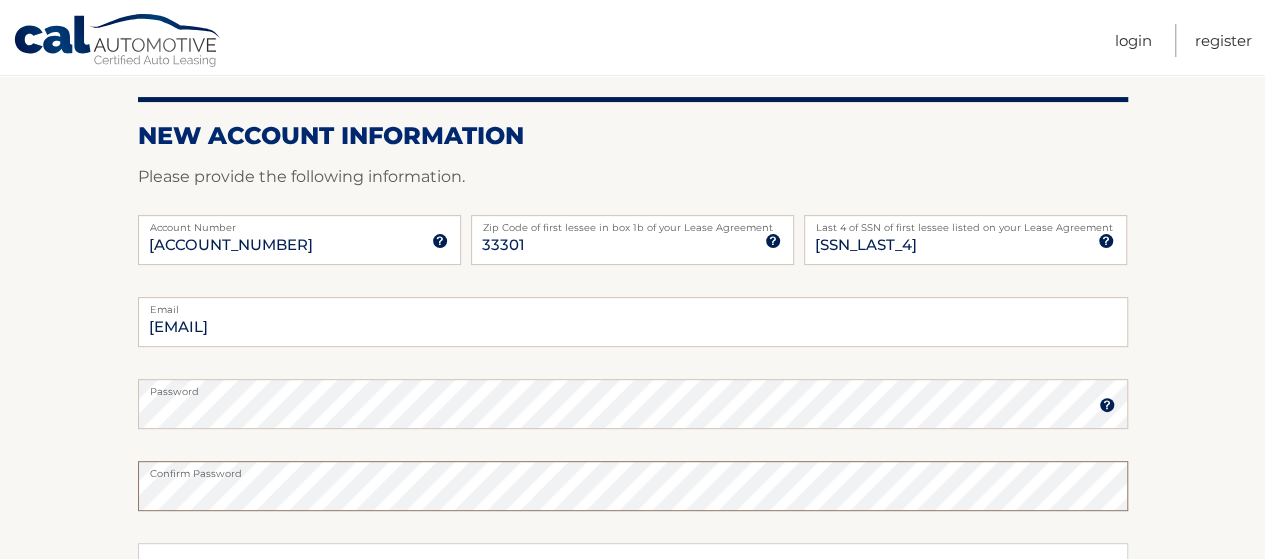 scroll, scrollTop: 400, scrollLeft: 0, axis: vertical 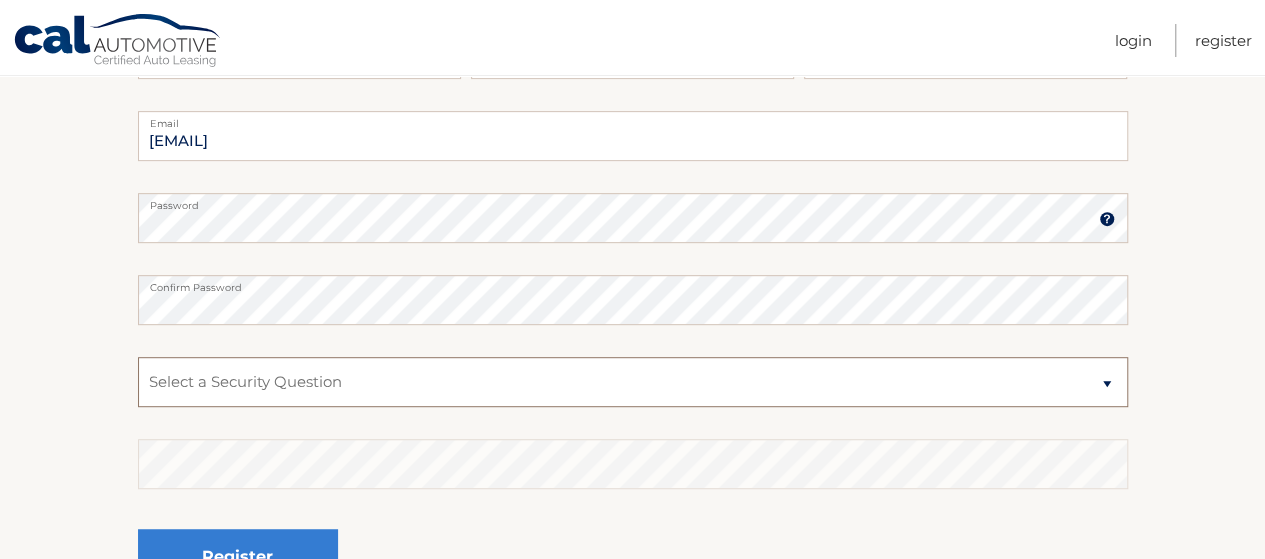 click on "Select a Security Question
What was the name of your elementary school?
What is your mother’s maiden name?
What street did you live on in the third grade?
In what city or town was your first job?
What was your childhood phone number including area code? (e.g., 000-000-0000)" at bounding box center (633, 382) 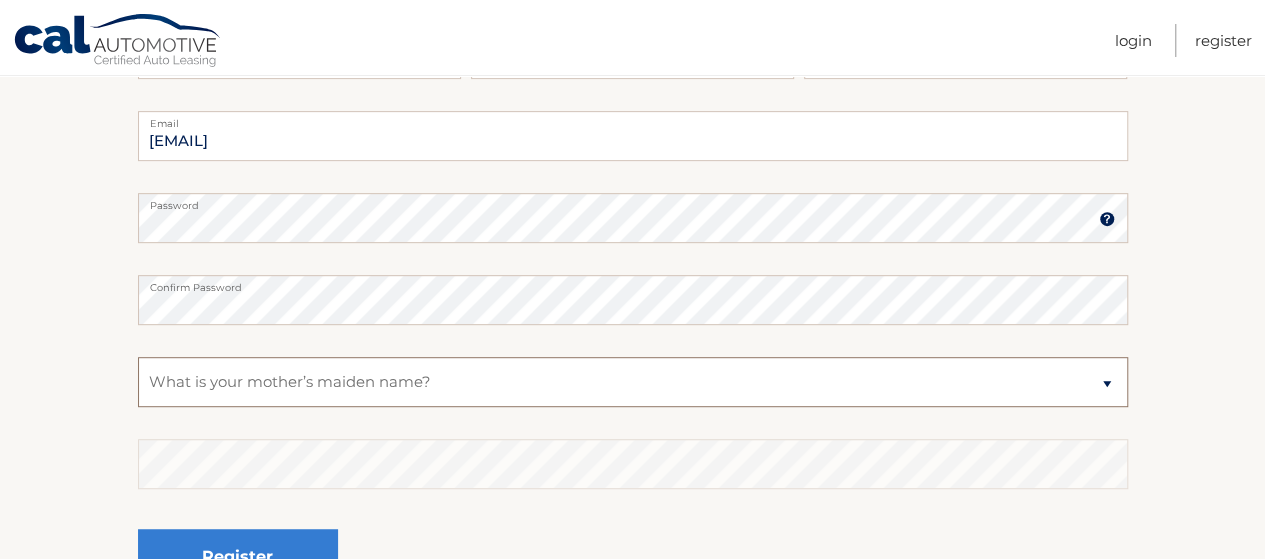 click on "Select a Security Question
What was the name of your elementary school?
What is your mother’s maiden name?
What street did you live on in the third grade?
In what city or town was your first job?
What was your childhood phone number including area code? (e.g., 000-000-0000)" at bounding box center [633, 382] 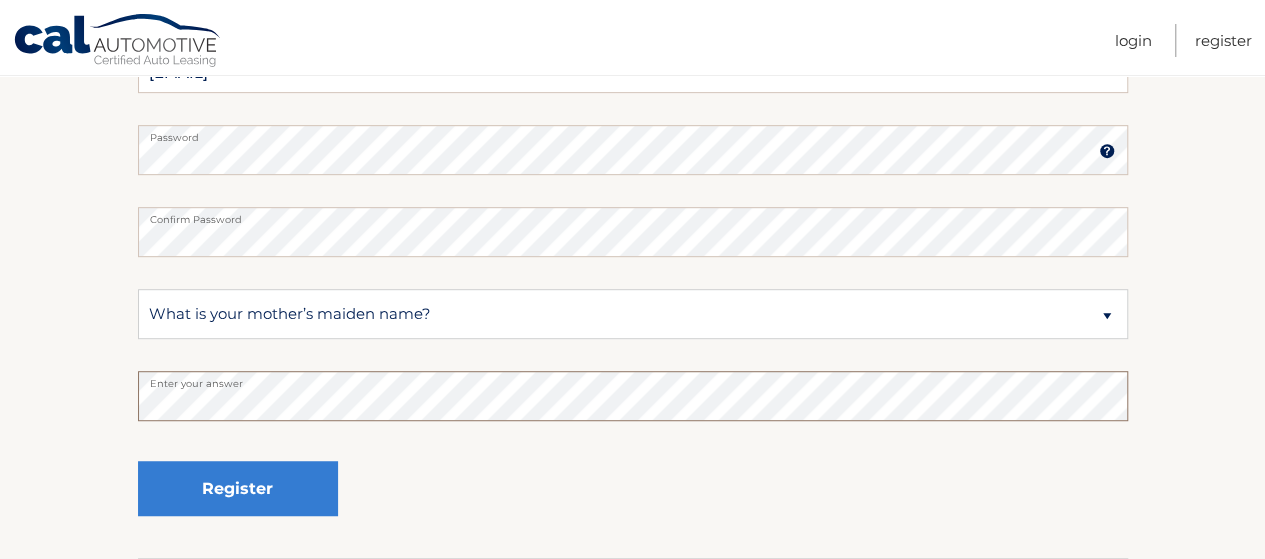 scroll, scrollTop: 500, scrollLeft: 0, axis: vertical 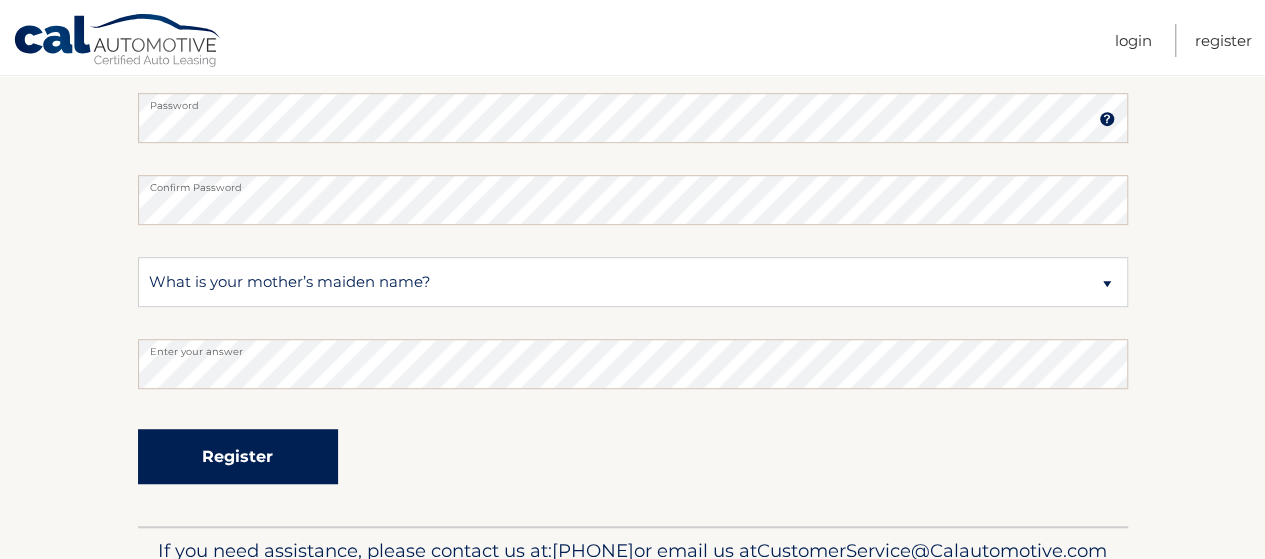 click on "Register" at bounding box center [238, 456] 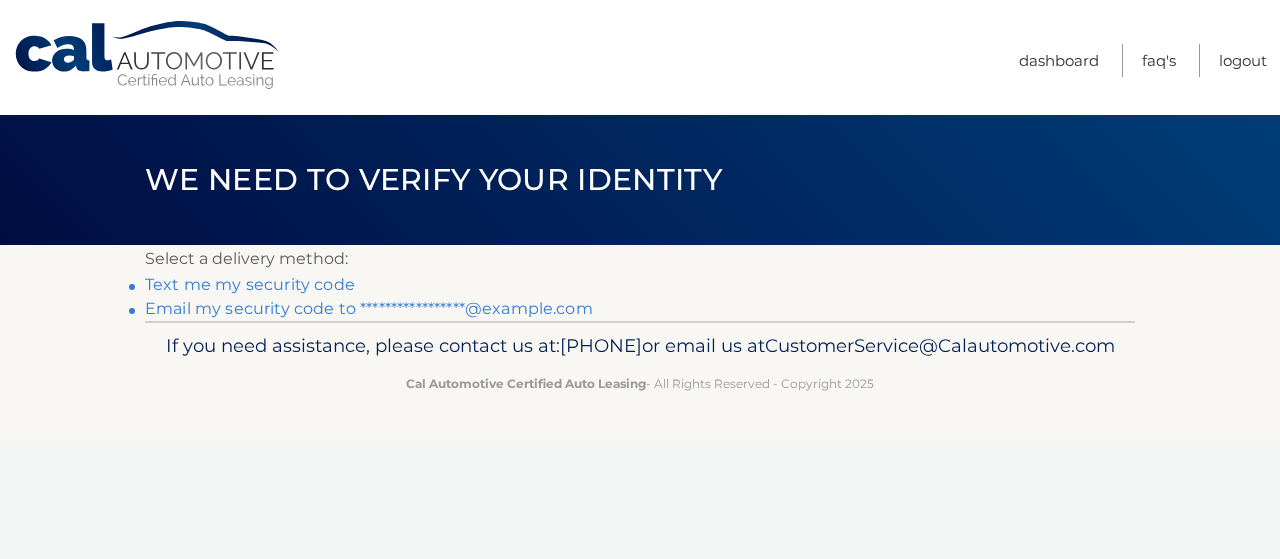 scroll, scrollTop: 0, scrollLeft: 0, axis: both 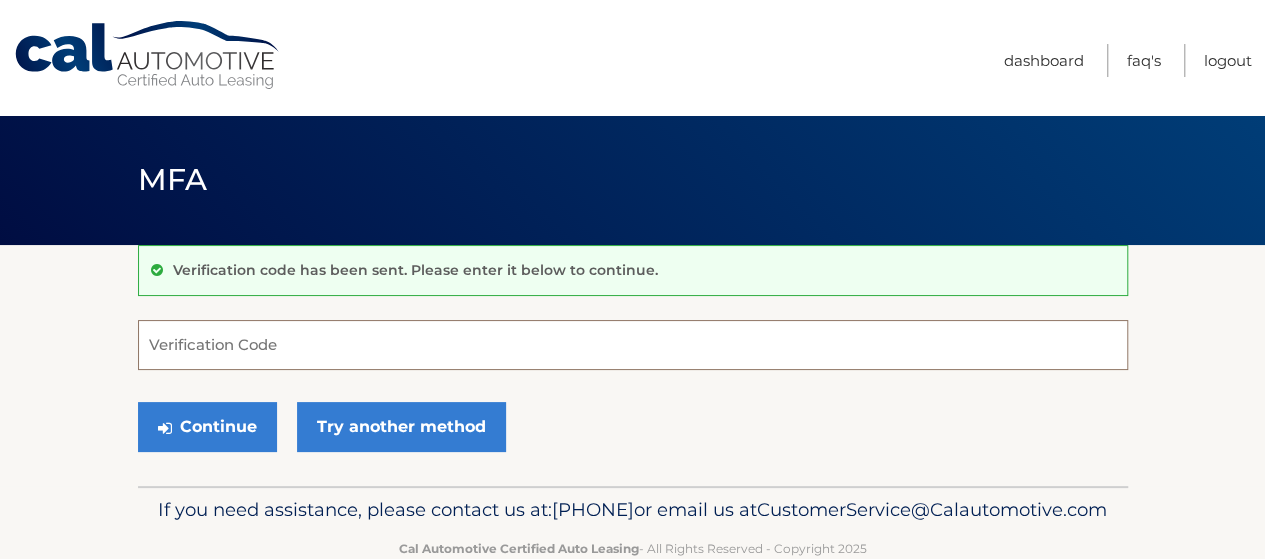 click on "Verification Code" at bounding box center [633, 345] 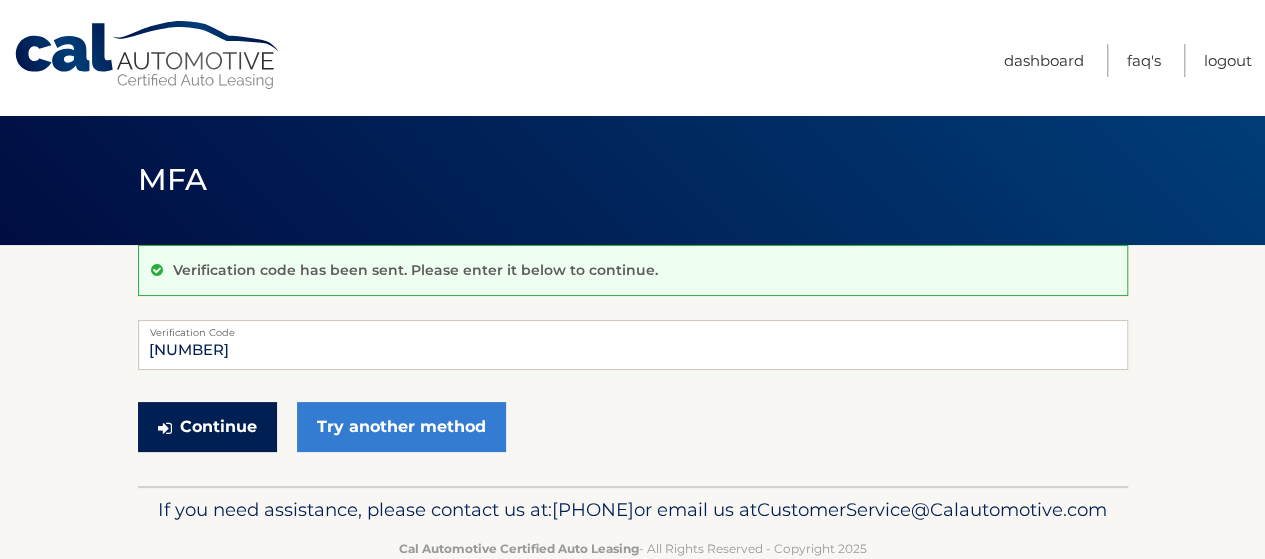 click on "Continue" at bounding box center [207, 427] 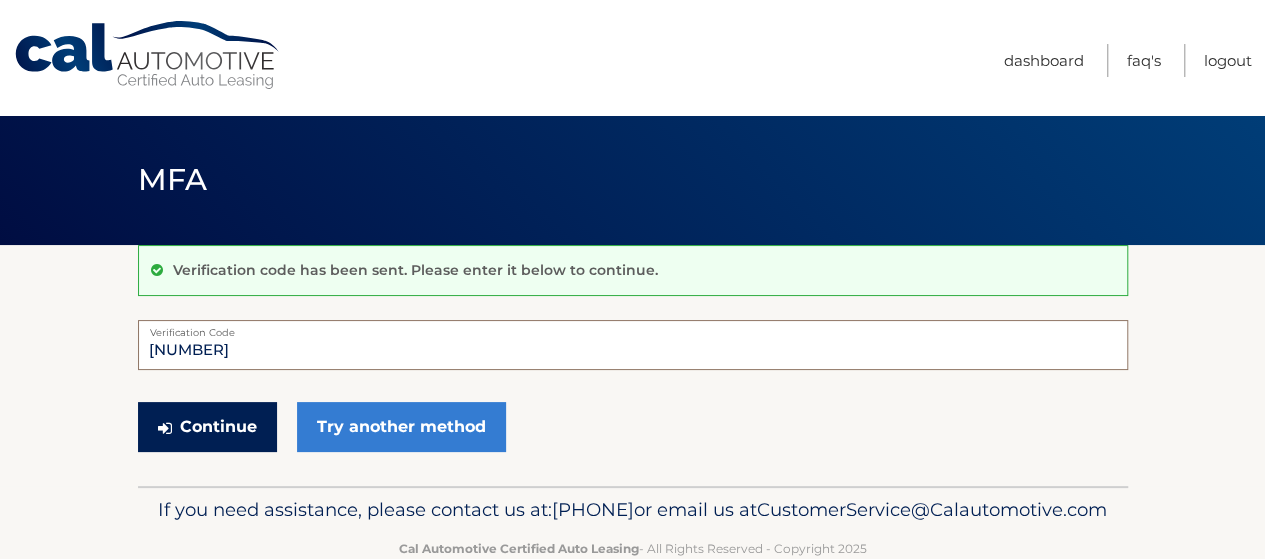 type on "393660" 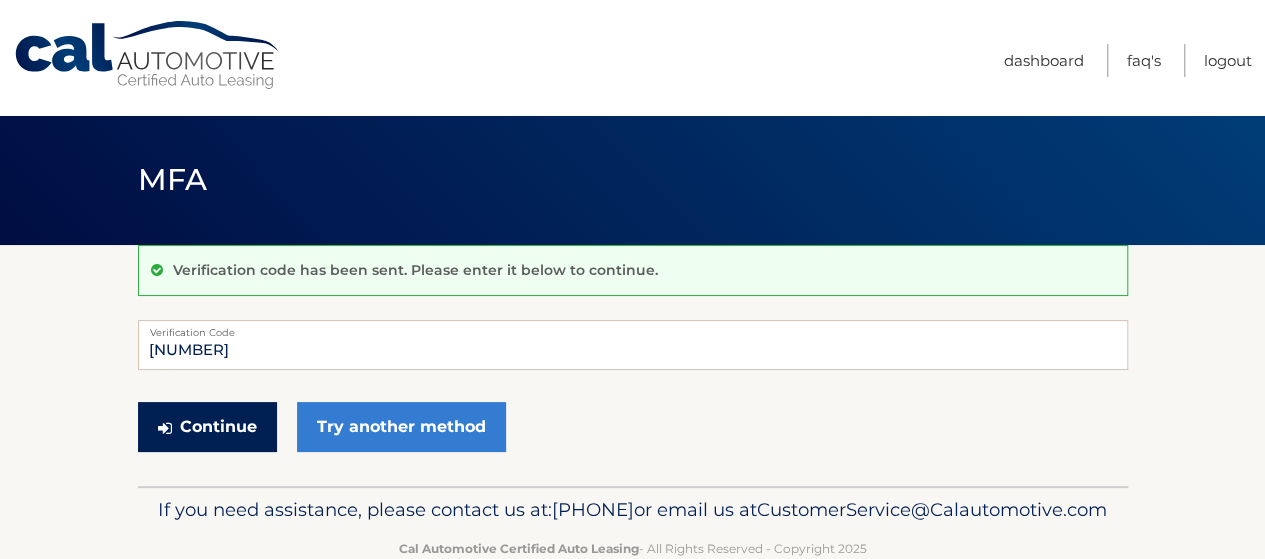 click on "Continue" at bounding box center (207, 427) 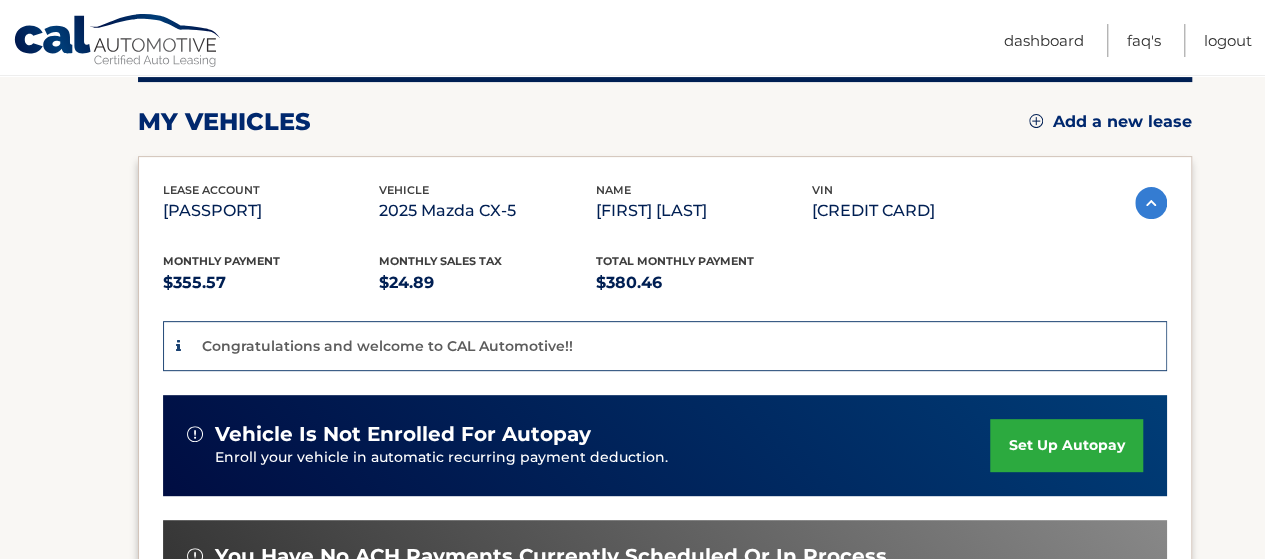 scroll, scrollTop: 300, scrollLeft: 0, axis: vertical 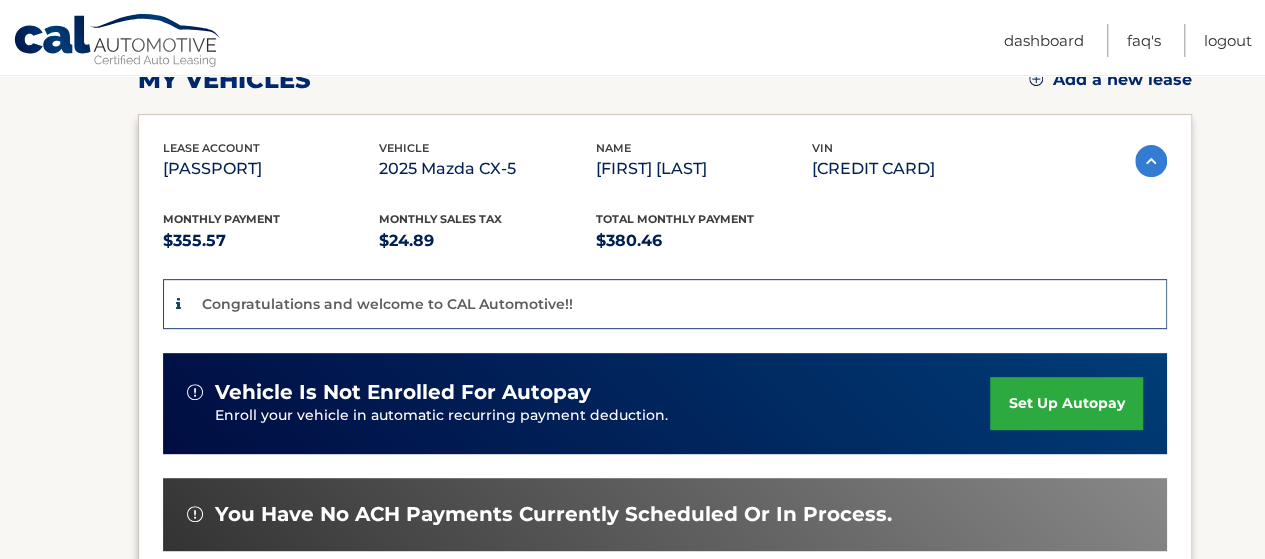 click on "set up autopay" at bounding box center [1066, 403] 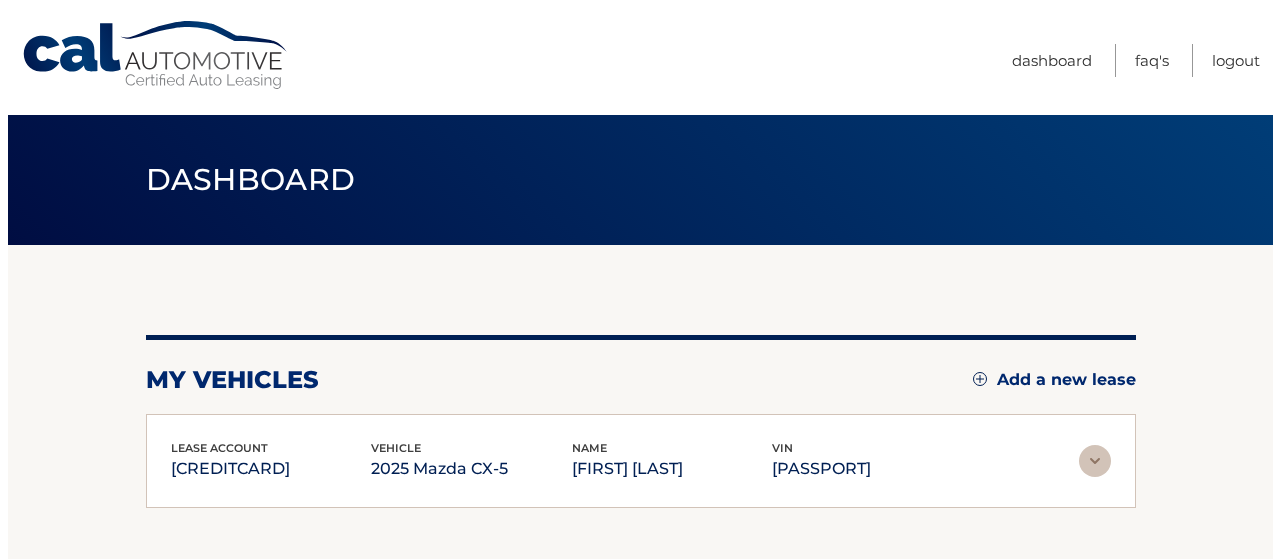 scroll, scrollTop: 0, scrollLeft: 0, axis: both 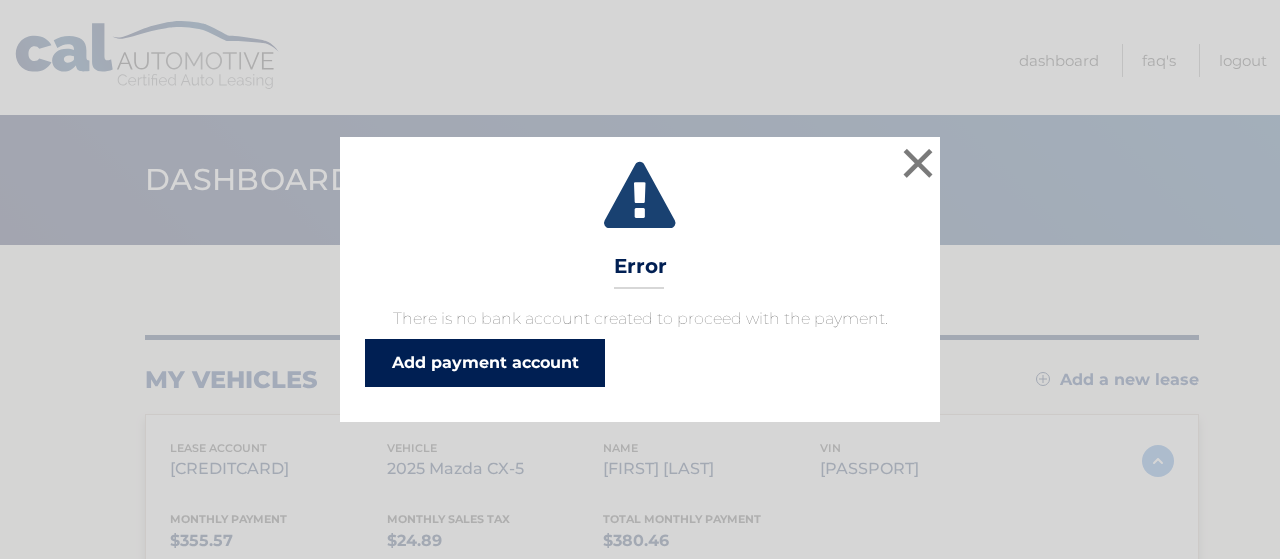 click on "Add payment account" at bounding box center [485, 363] 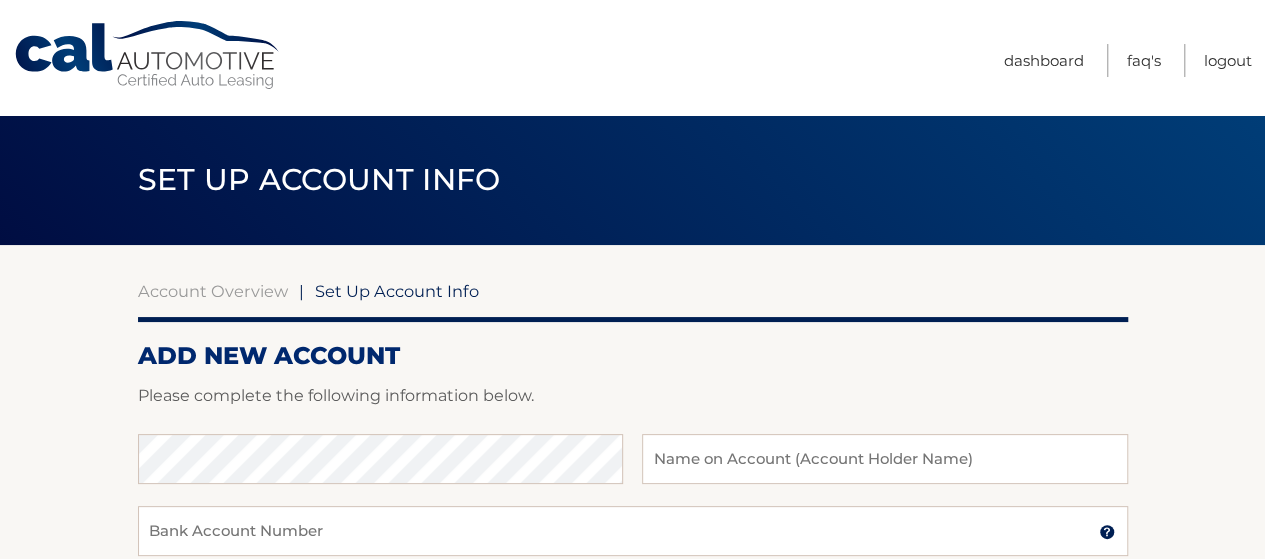 scroll, scrollTop: 200, scrollLeft: 0, axis: vertical 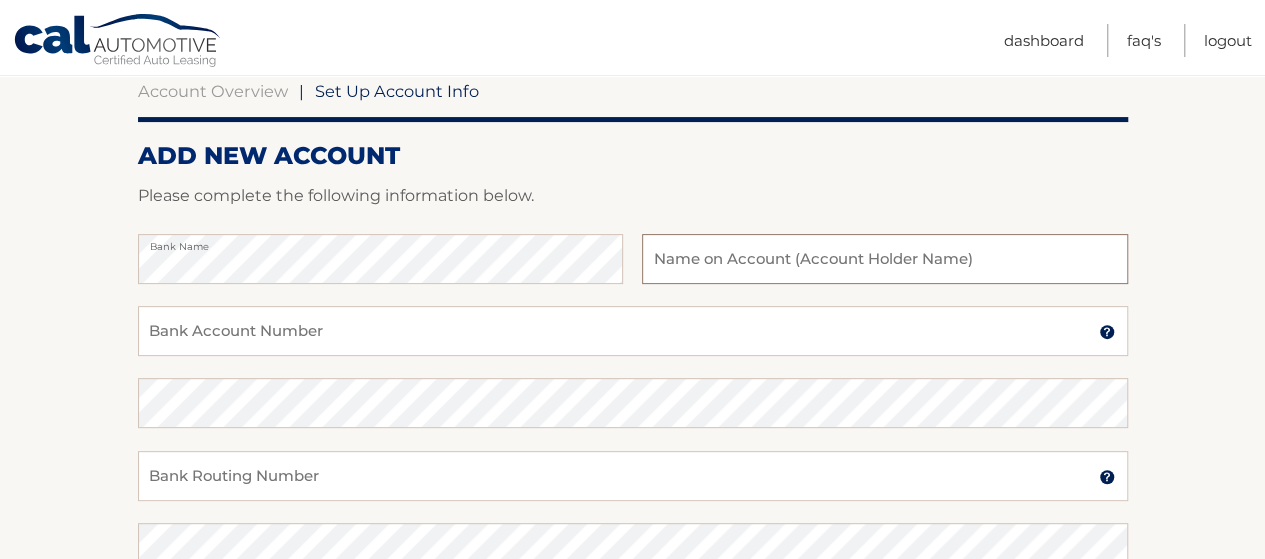click at bounding box center [884, 259] 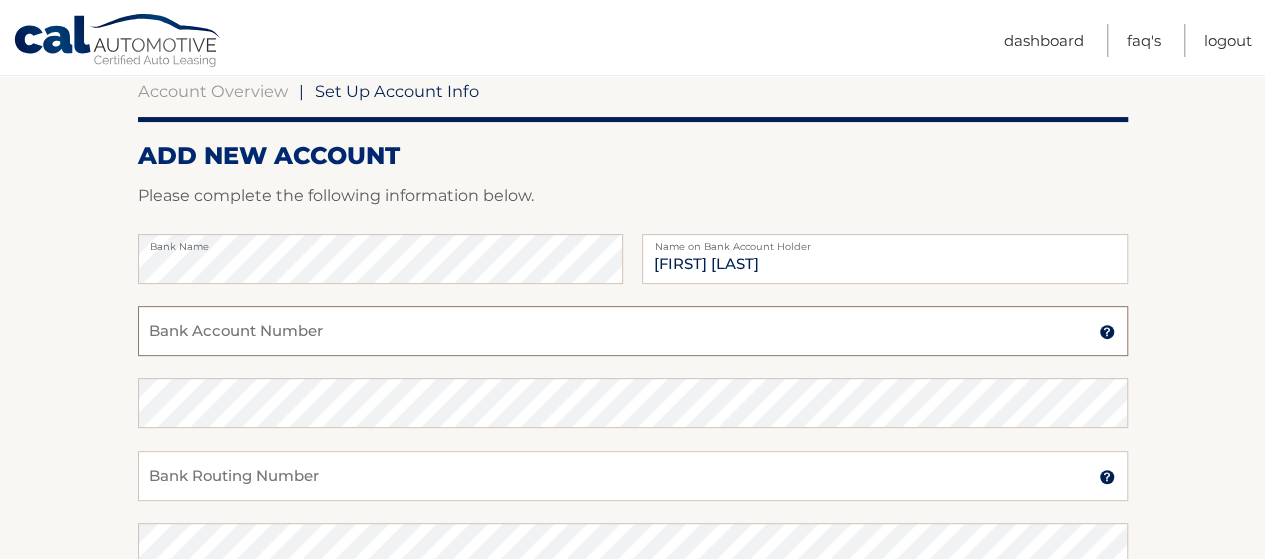 click on "Bank Account Number" at bounding box center [633, 331] 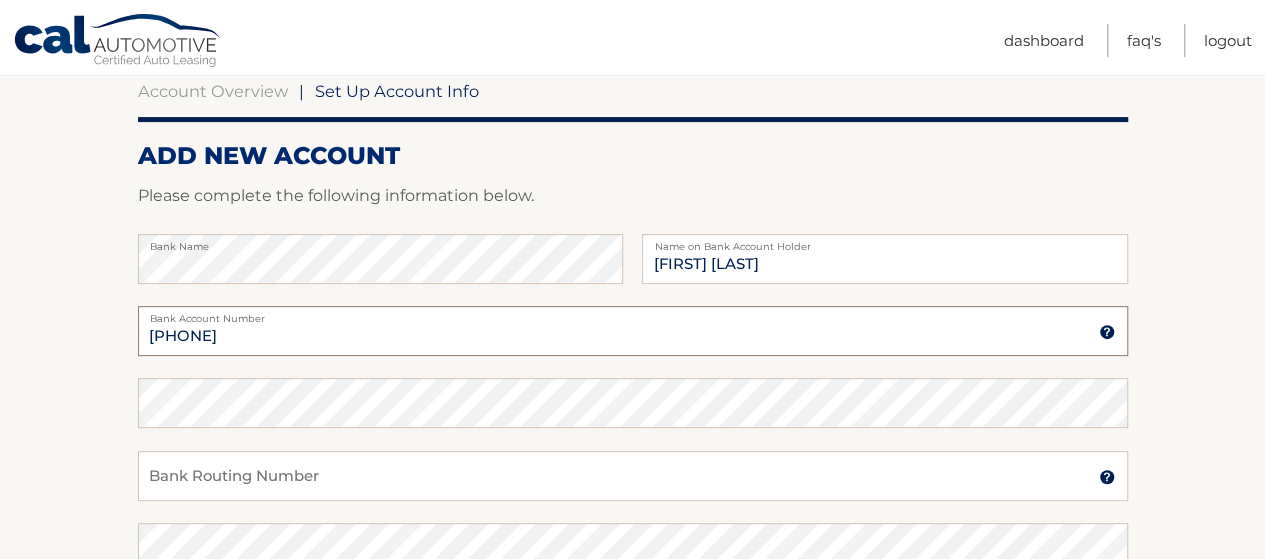 type on "[PHONE]" 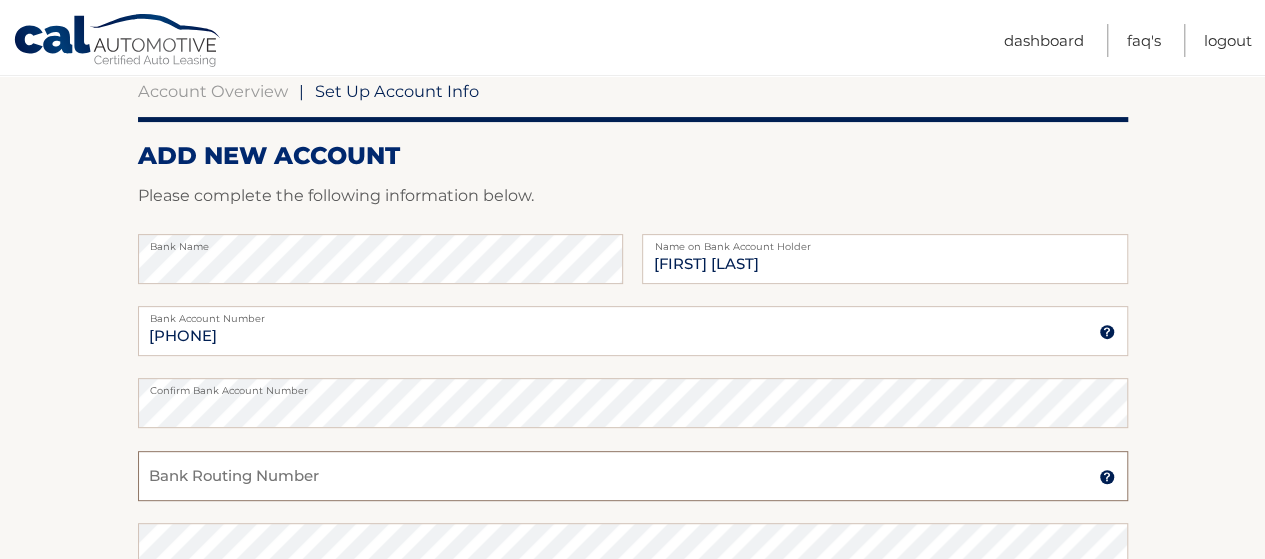 click on "Bank Routing Number" at bounding box center (633, 476) 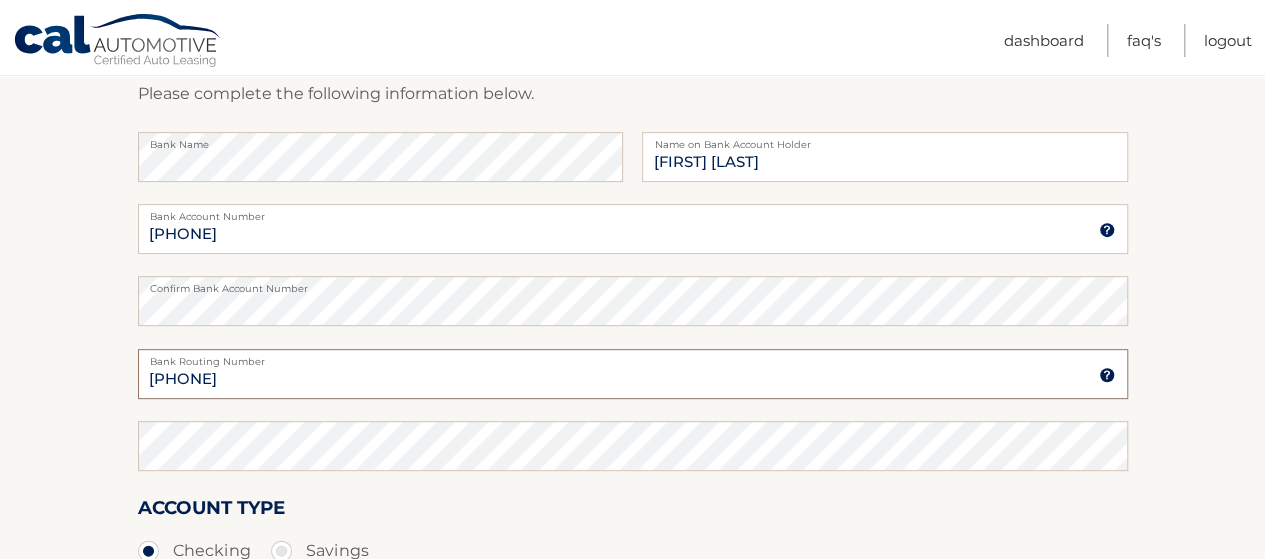 scroll, scrollTop: 400, scrollLeft: 0, axis: vertical 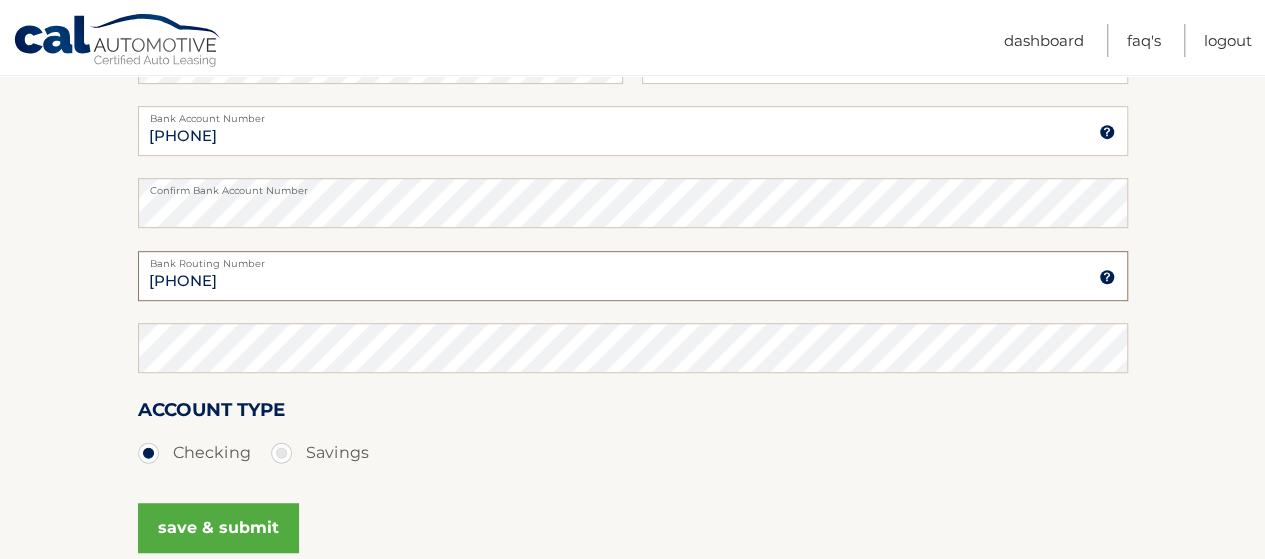 type on "102000076" 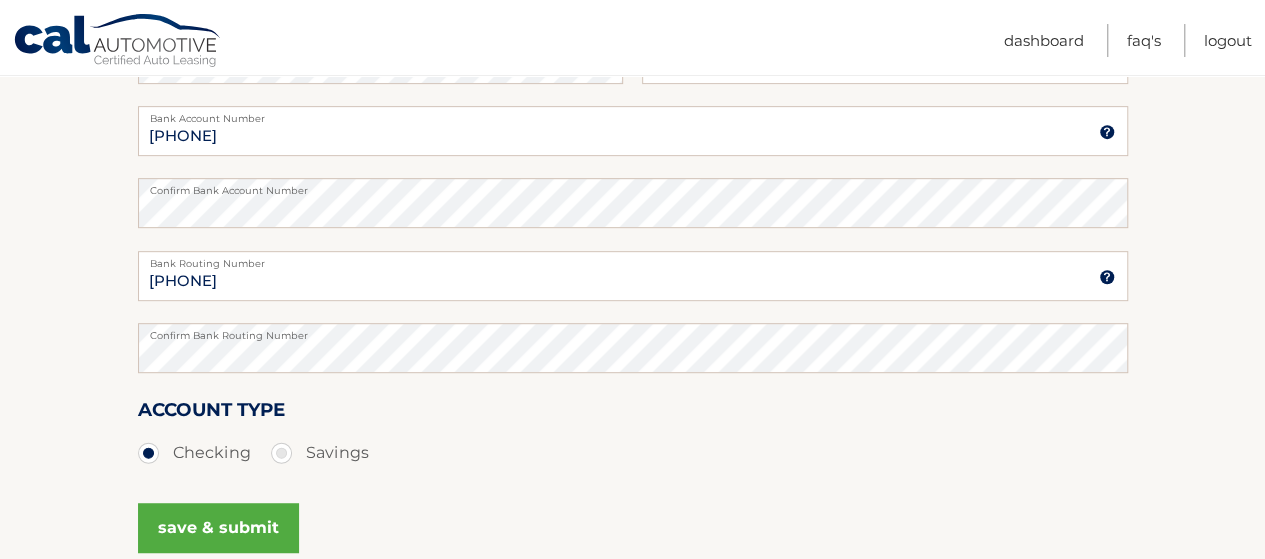 click on "save & submit" at bounding box center [218, 528] 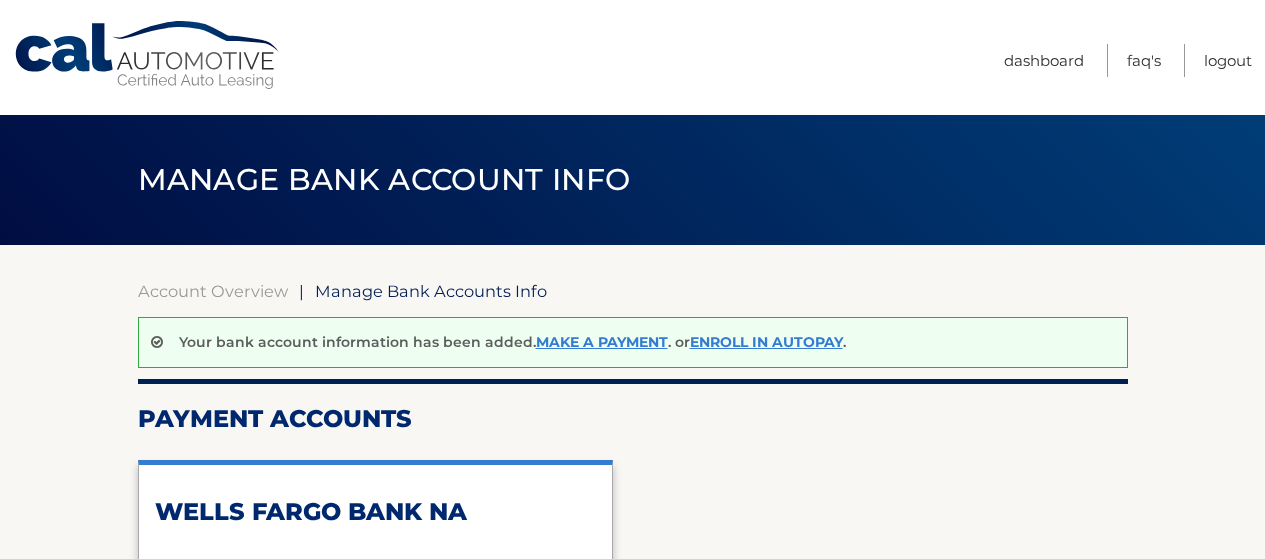scroll, scrollTop: 0, scrollLeft: 0, axis: both 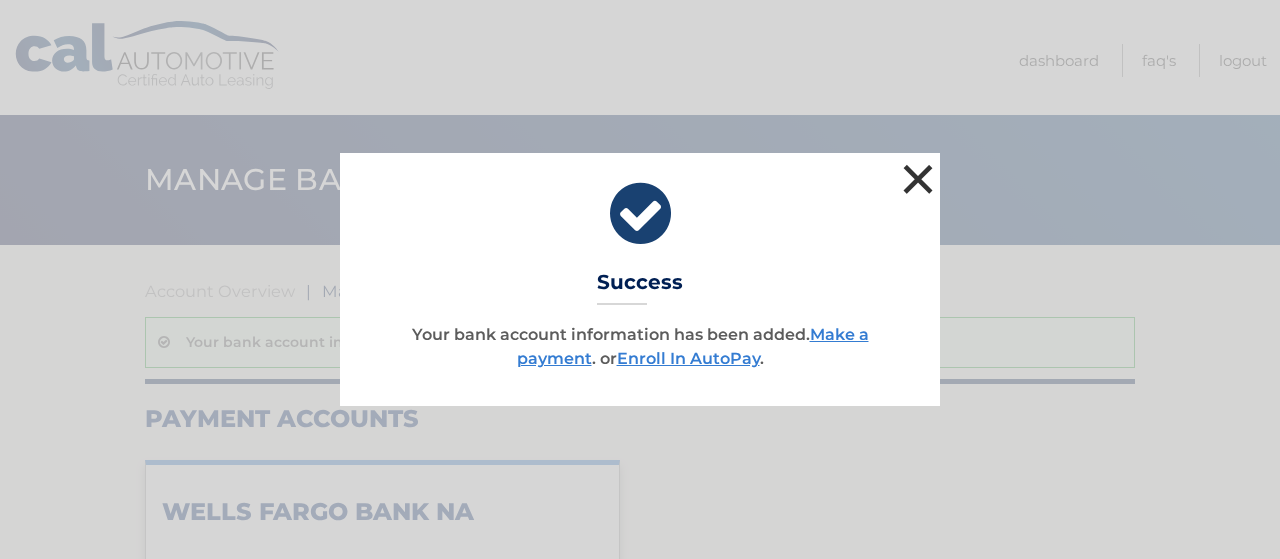 click on "×" at bounding box center (918, 179) 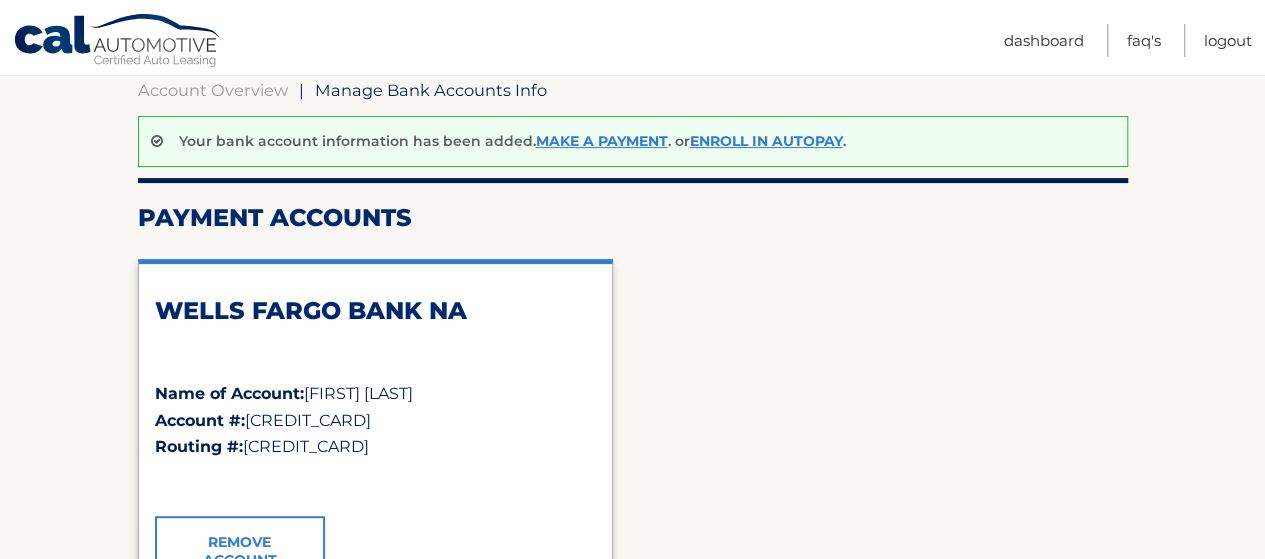 scroll, scrollTop: 170, scrollLeft: 0, axis: vertical 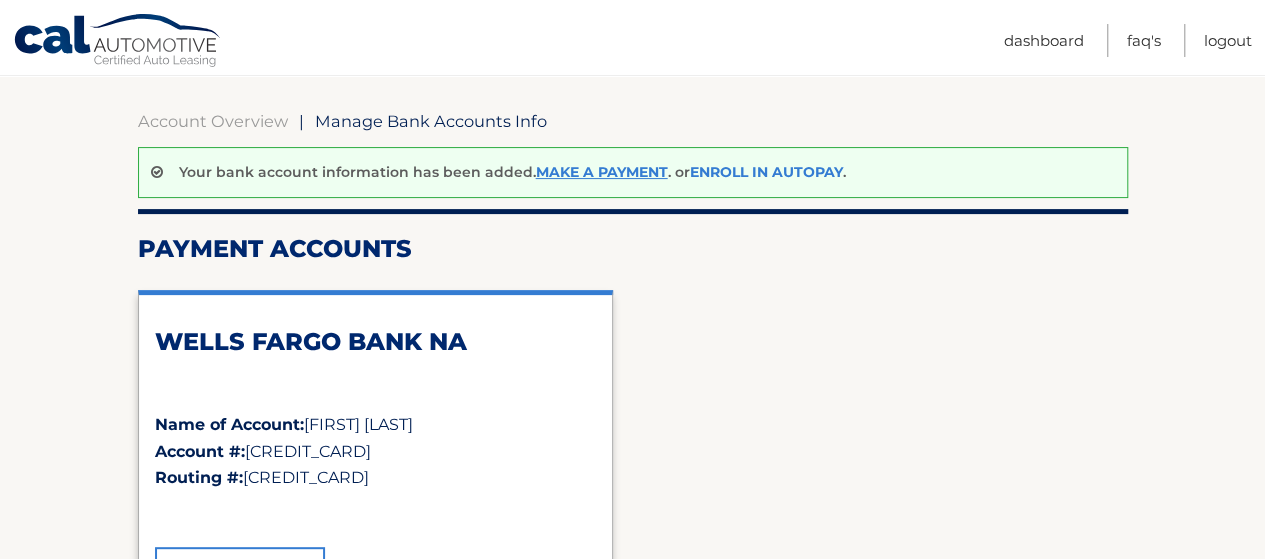 click on "Enroll In AutoPay" at bounding box center [766, 172] 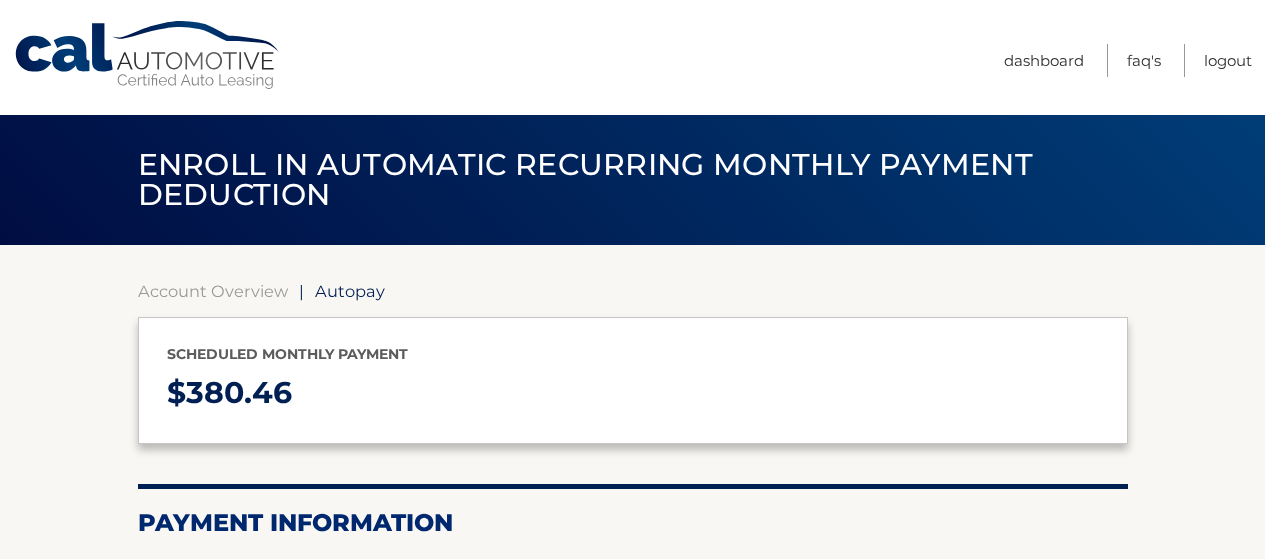 select on "NTk1ZGRlMmItMjE4Yi00YmEzLWE3NzAtNjFiYTczOWExNzM5" 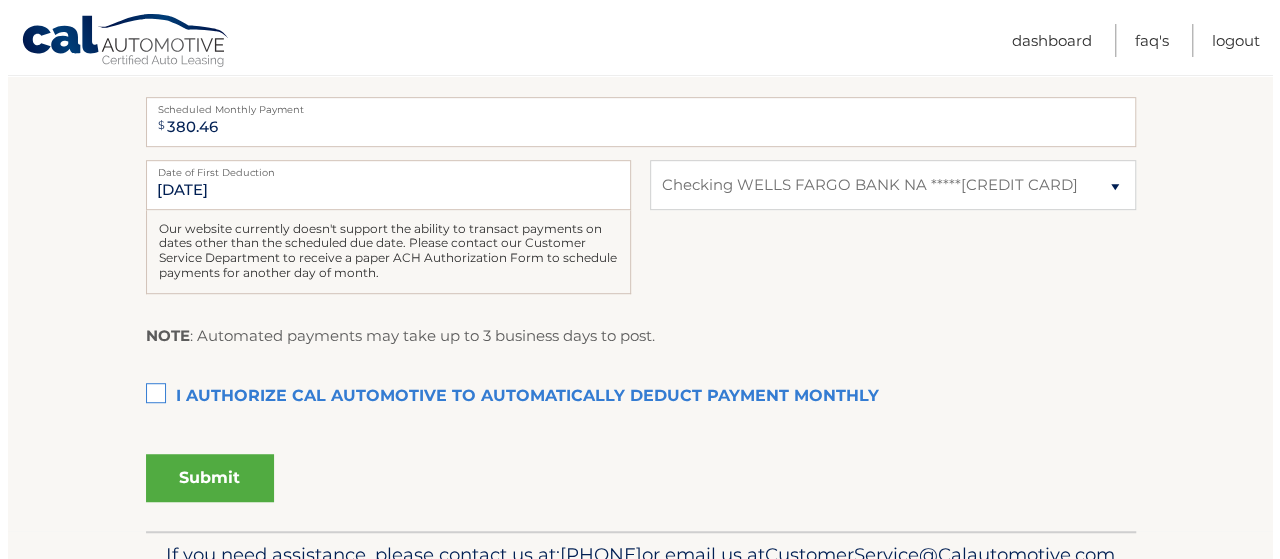 scroll, scrollTop: 500, scrollLeft: 0, axis: vertical 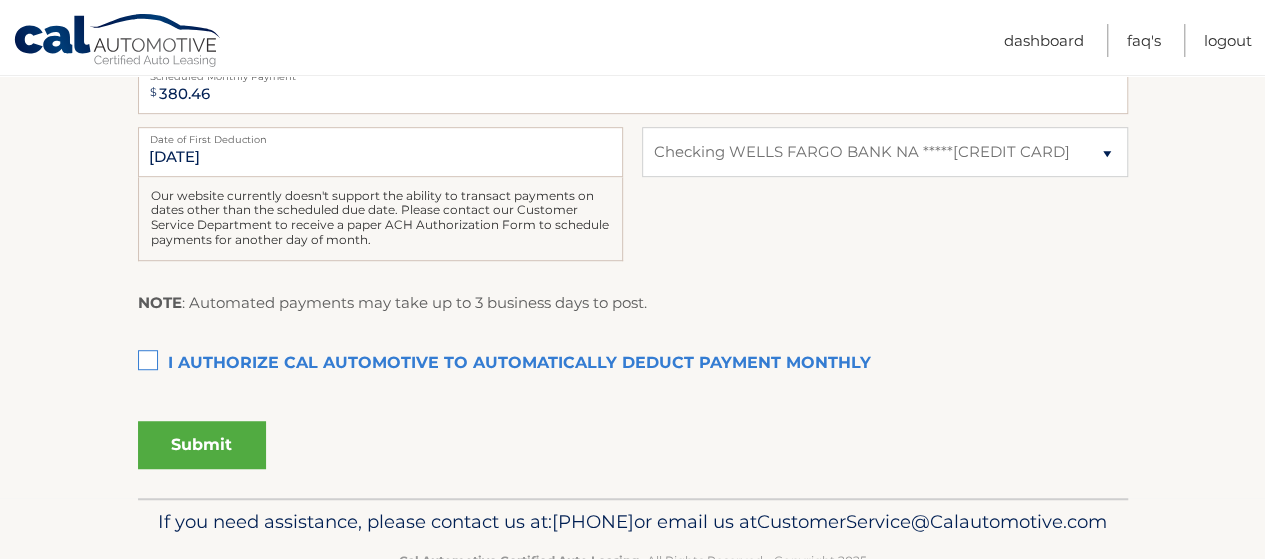 click on "I authorize cal automotive to automatically deduct payment monthly
This checkbox must be checked" at bounding box center (633, 364) 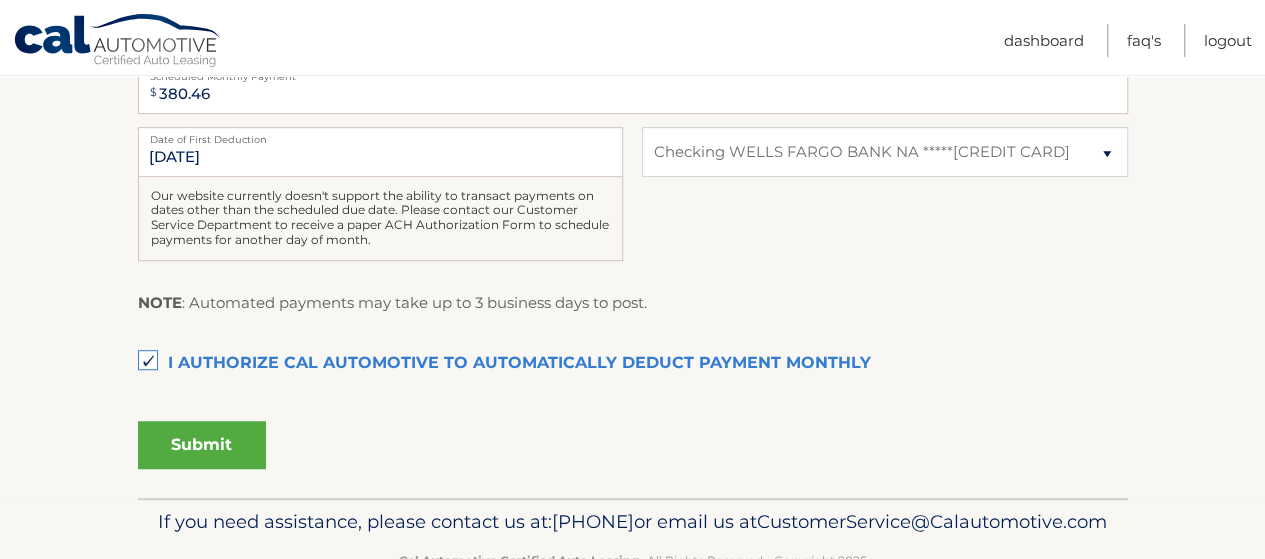 click on "Submit" at bounding box center [202, 445] 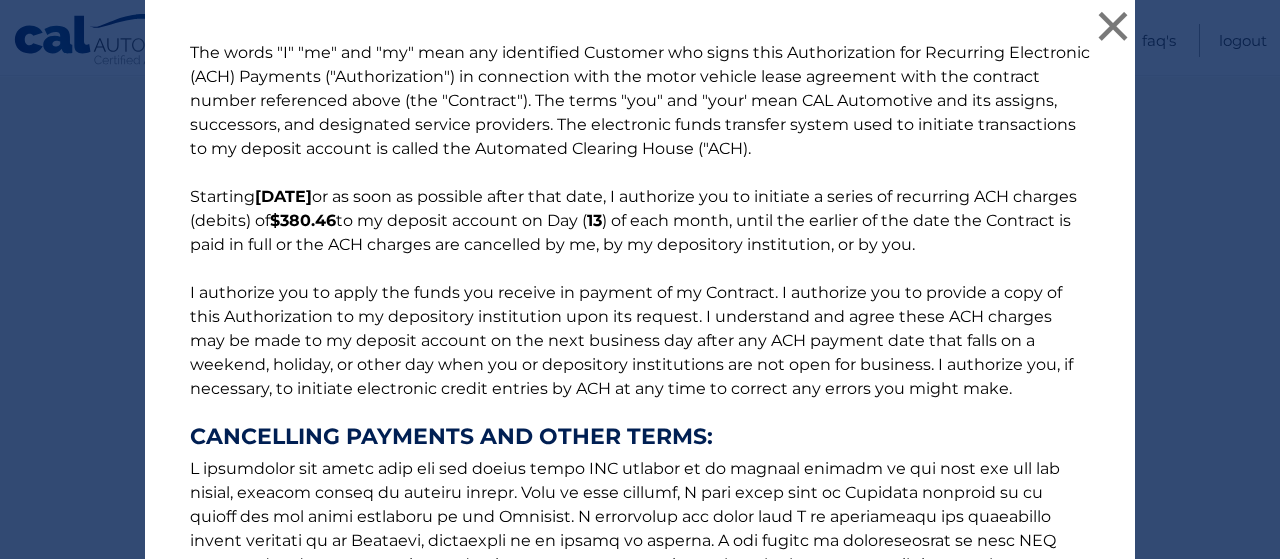 scroll, scrollTop: 409, scrollLeft: 0, axis: vertical 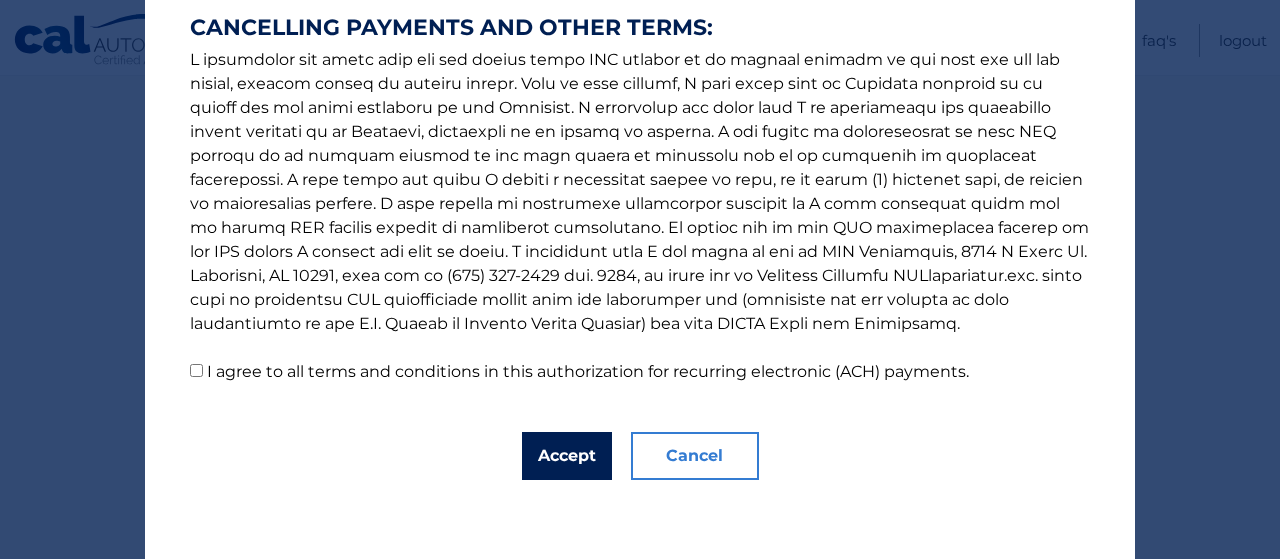click on "Accept" at bounding box center [567, 456] 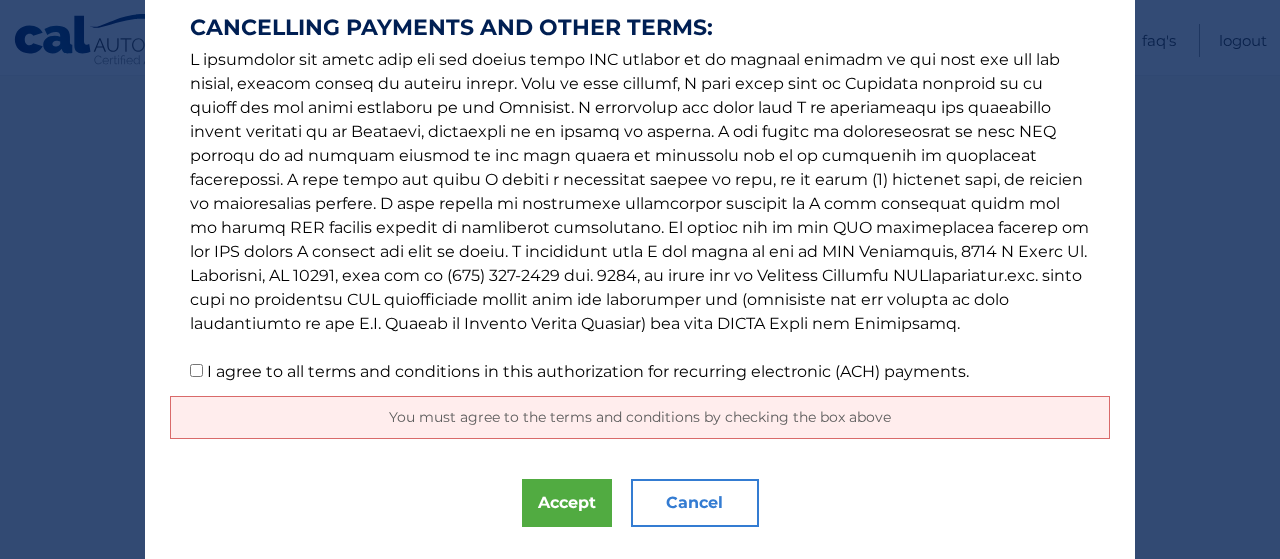 click on "I agree to all terms and conditions in this authorization for recurring electronic (ACH) payments." at bounding box center [588, 371] 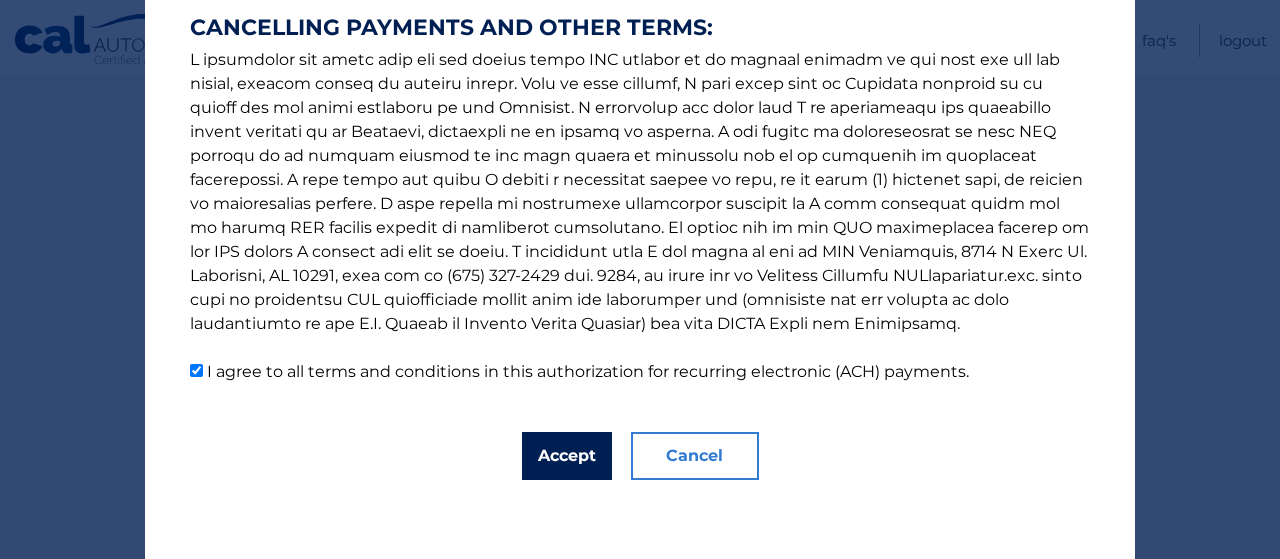 click on "Accept" at bounding box center (567, 456) 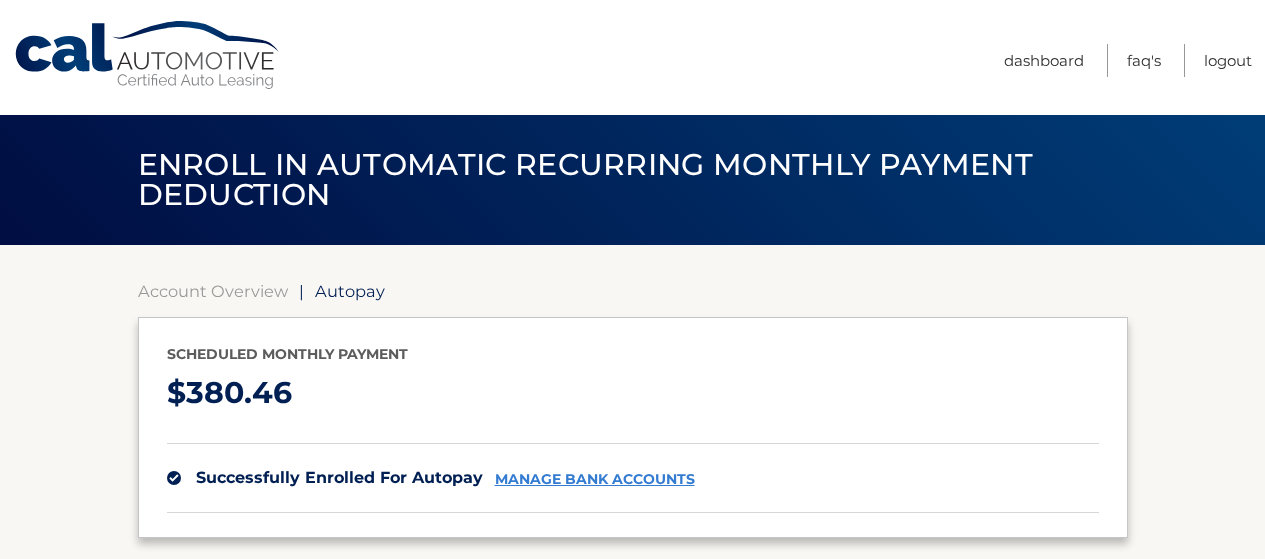 scroll, scrollTop: 0, scrollLeft: 0, axis: both 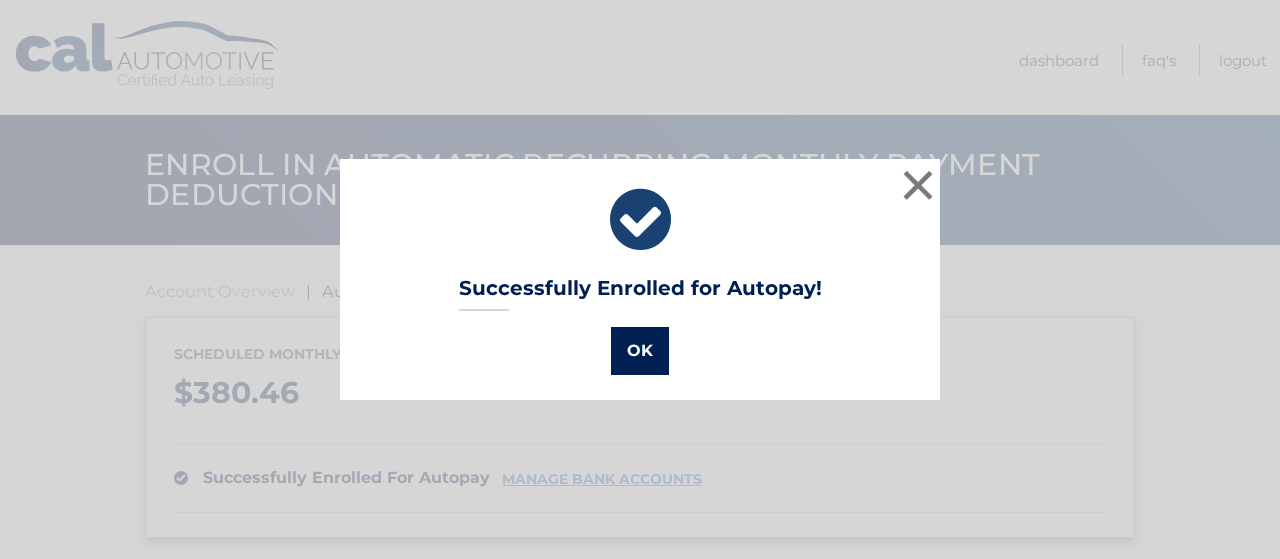 click on "OK" at bounding box center (640, 351) 